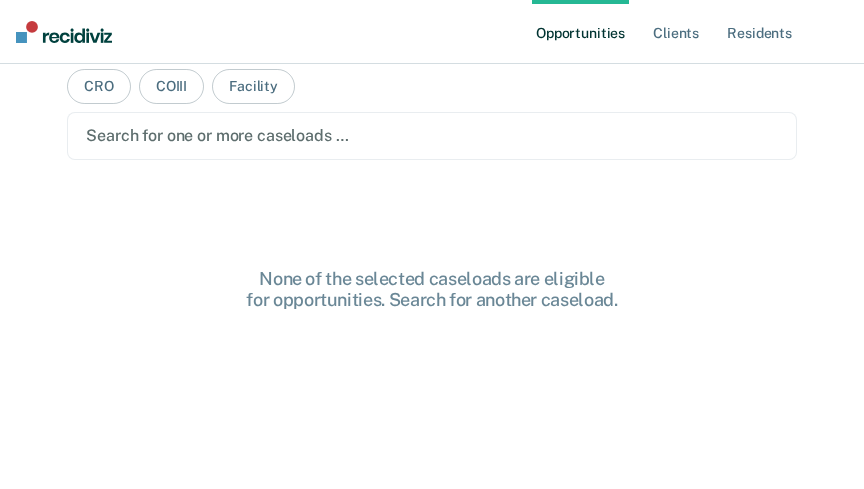 scroll, scrollTop: 28, scrollLeft: 0, axis: vertical 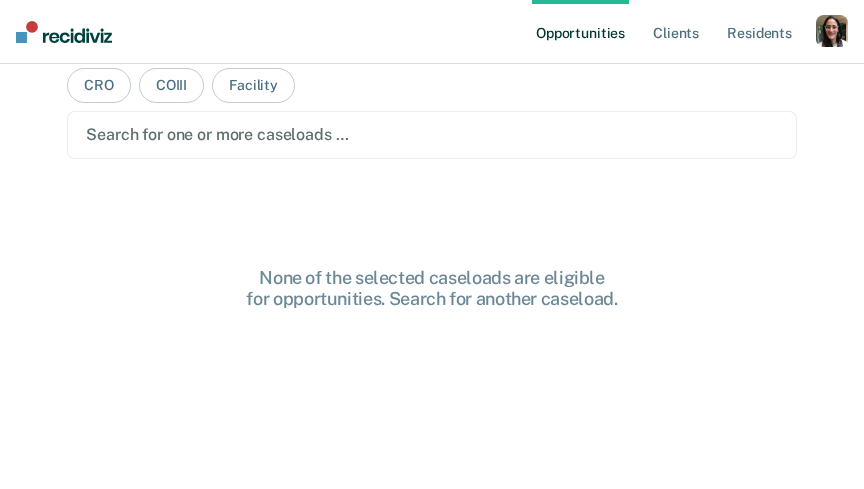 click at bounding box center (832, 31) 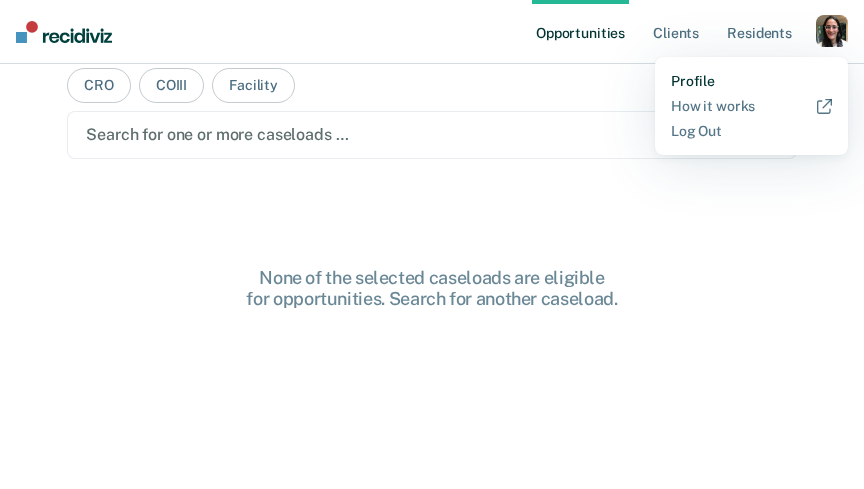 click on "Profile" at bounding box center (751, 81) 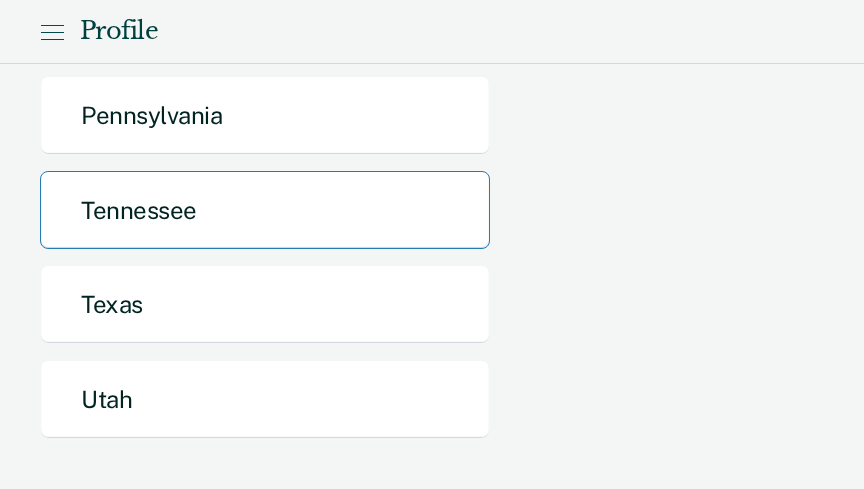 scroll, scrollTop: 1222, scrollLeft: 0, axis: vertical 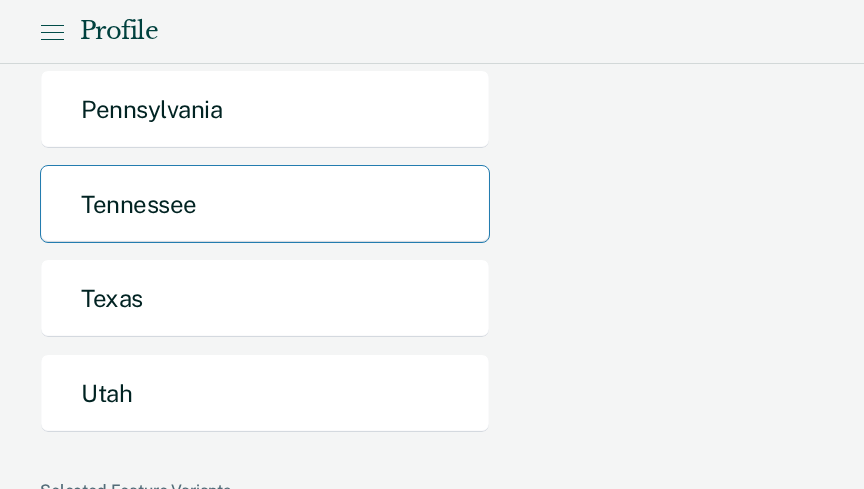 click on "Tennessee" at bounding box center (265, 204) 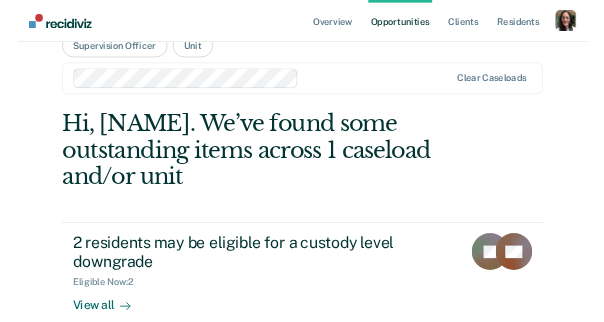 scroll, scrollTop: 0, scrollLeft: 0, axis: both 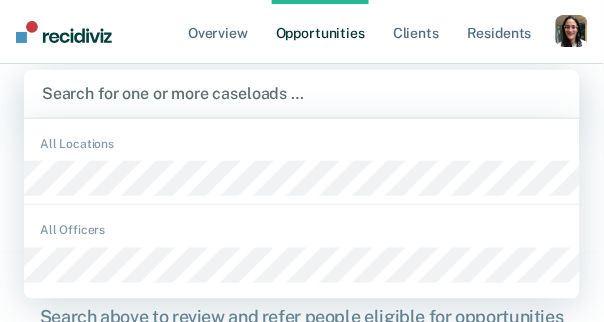 click at bounding box center (302, 93) 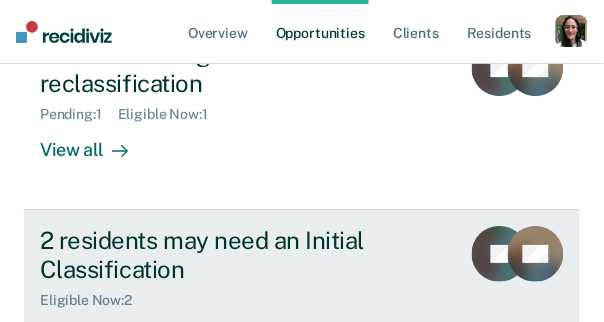 scroll, scrollTop: 541, scrollLeft: 0, axis: vertical 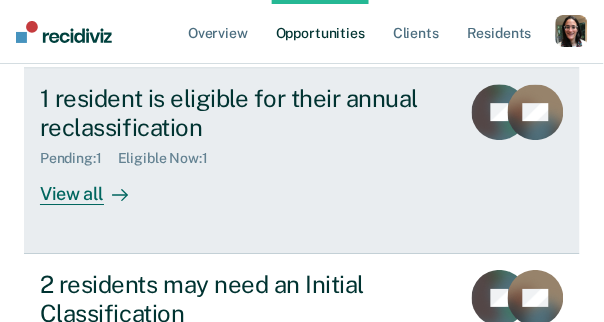 click on "View all" at bounding box center [96, 185] 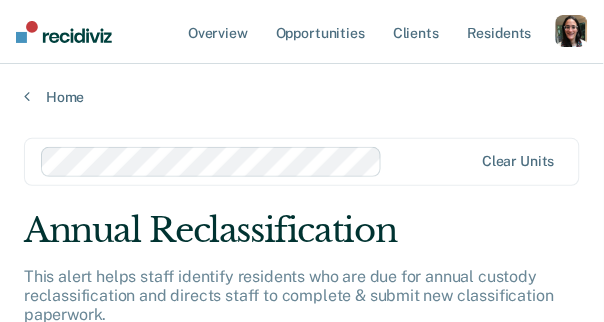 scroll, scrollTop: 0, scrollLeft: 1, axis: horizontal 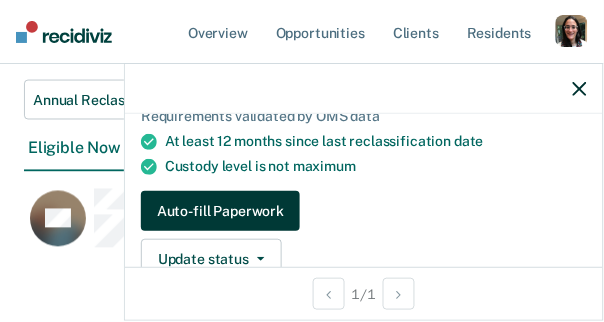click on "Auto-fill Paperwork" at bounding box center [220, 211] 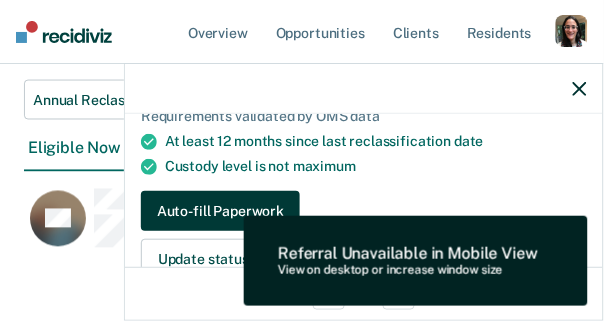 type 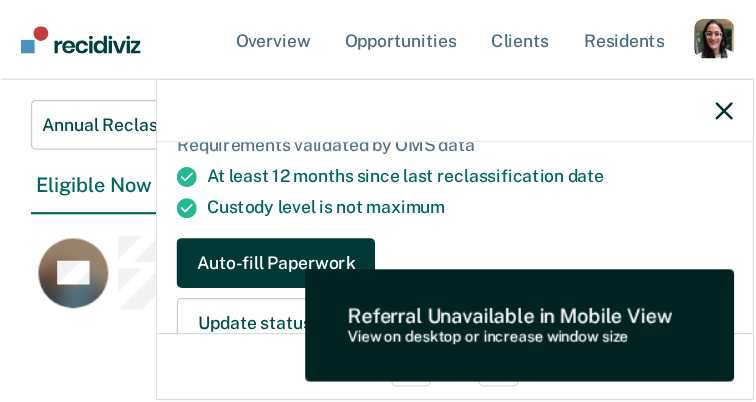 scroll, scrollTop: 249, scrollLeft: 0, axis: vertical 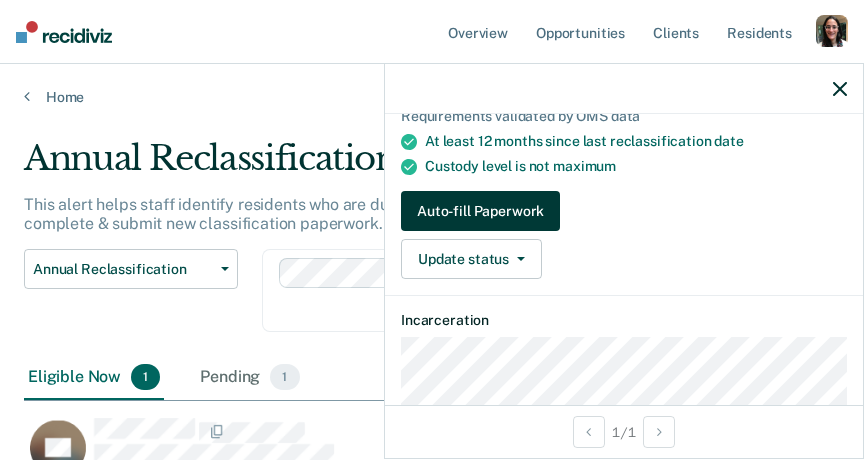 click on "Auto-fill Paperwork" at bounding box center [480, 211] 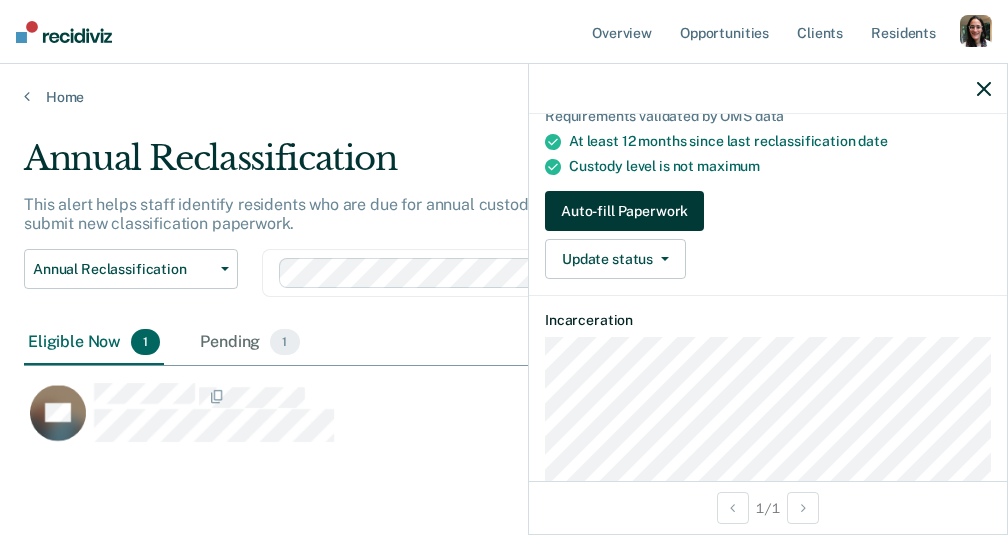 scroll, scrollTop: 1, scrollLeft: 1, axis: both 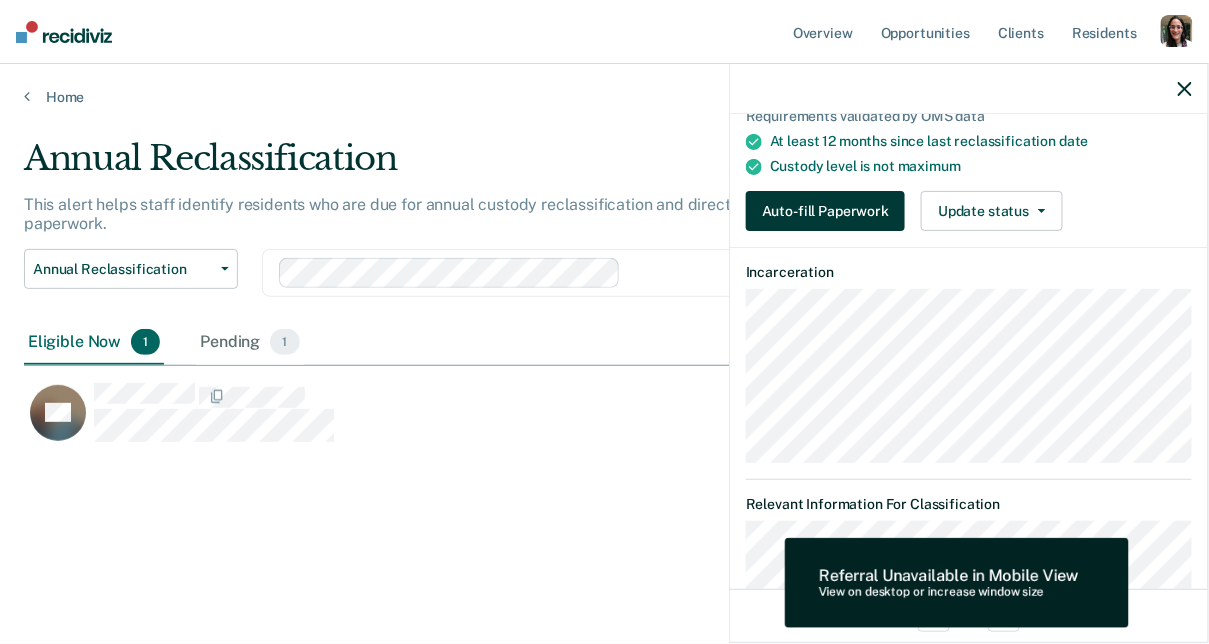 click on "Auto-fill Paperwork" at bounding box center (825, 211) 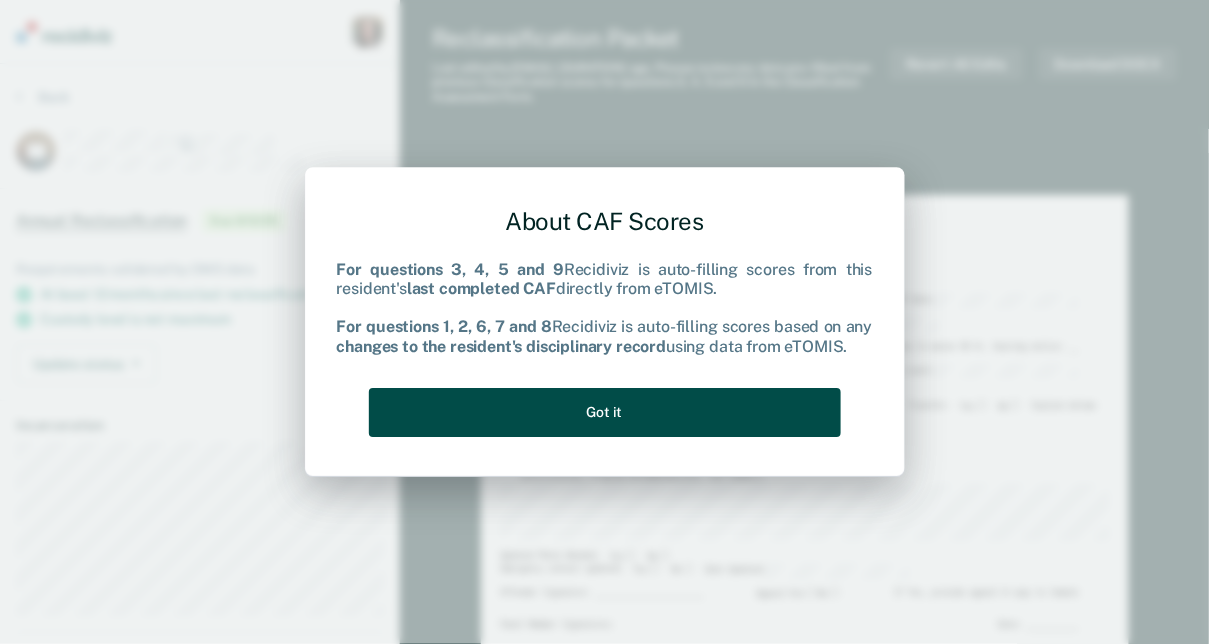 type on "x" 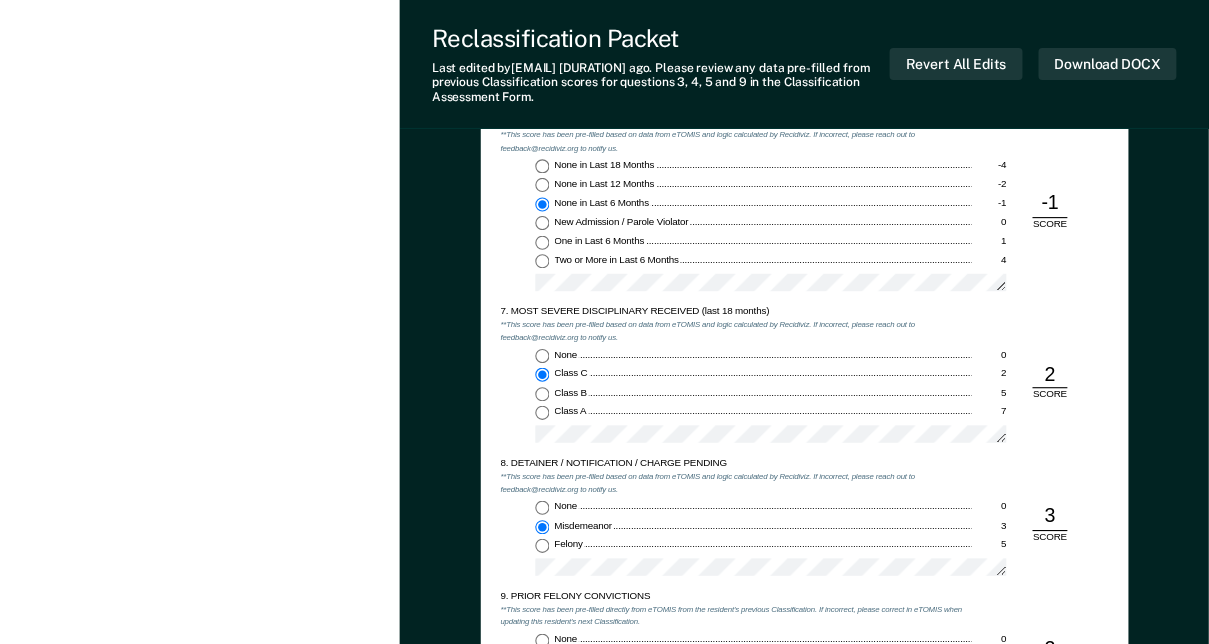 scroll, scrollTop: 2017, scrollLeft: 0, axis: vertical 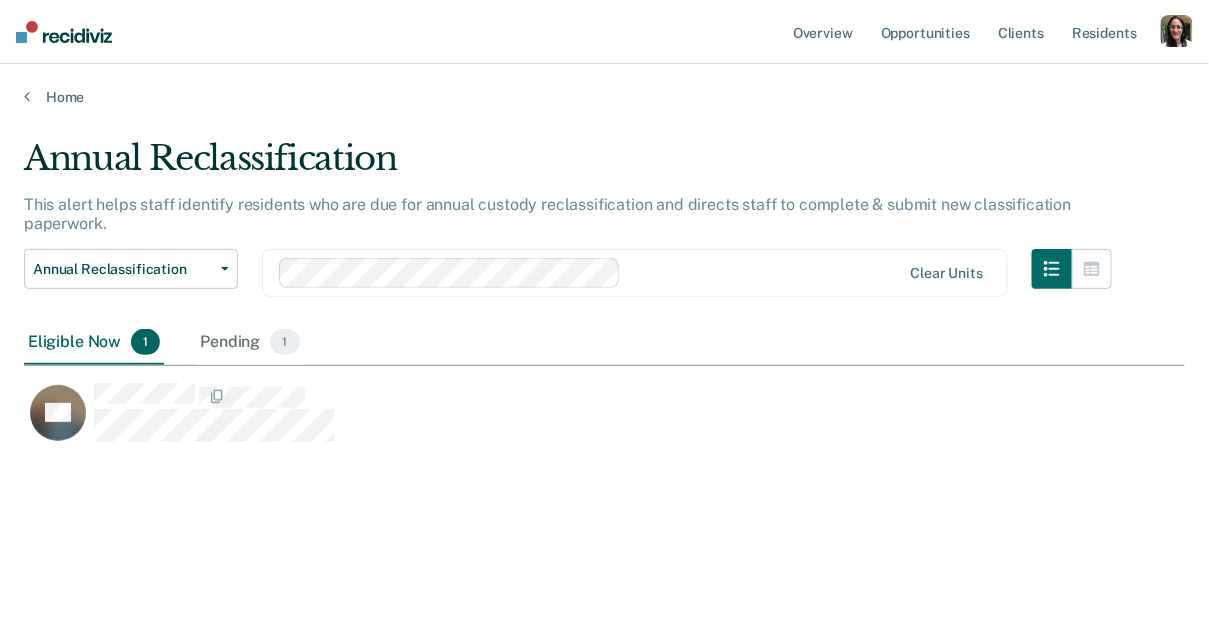 click at bounding box center [1177, 31] 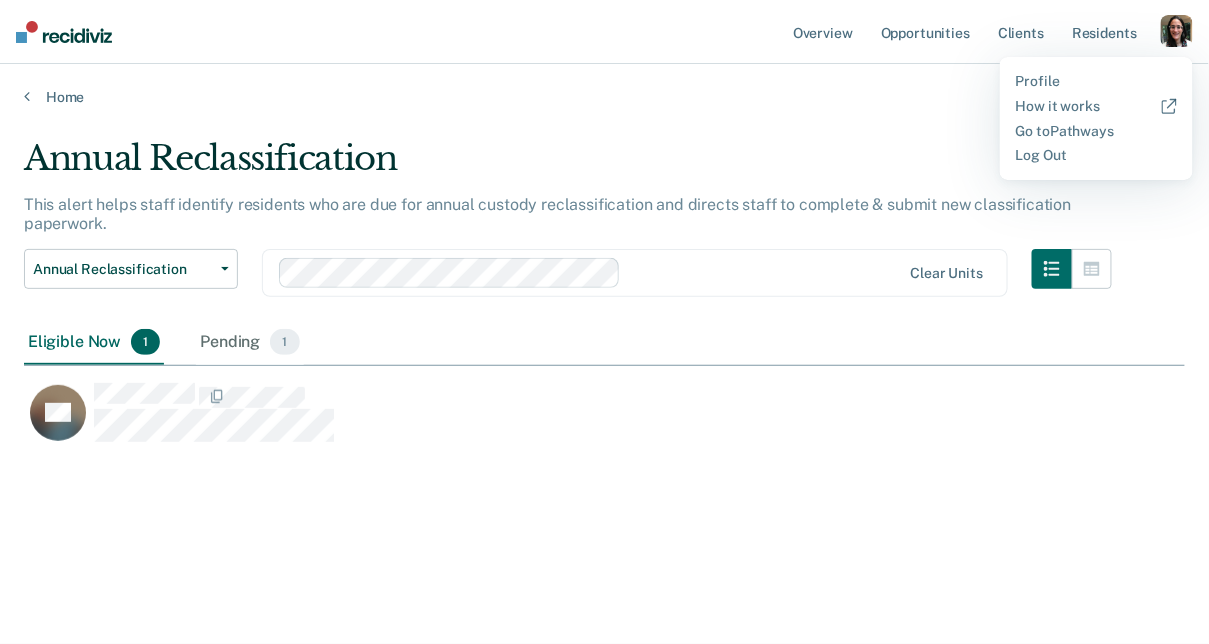click on "Annual Reclassification   This alert helps staff identify residents who are due for annual custody reclassification and directs staff to complete & submit new classification paperwork. Annual Reclassification Custody Level Downgrade Annual Reclassification Initial Classification Clear   units Eligible Now 1 Pending 1
To pick up a draggable item, press the space bar.
While dragging, use the arrow keys to move the item.
Press space again to drop the item in its new position, or press escape to cancel.
GZ" at bounding box center (604, 372) 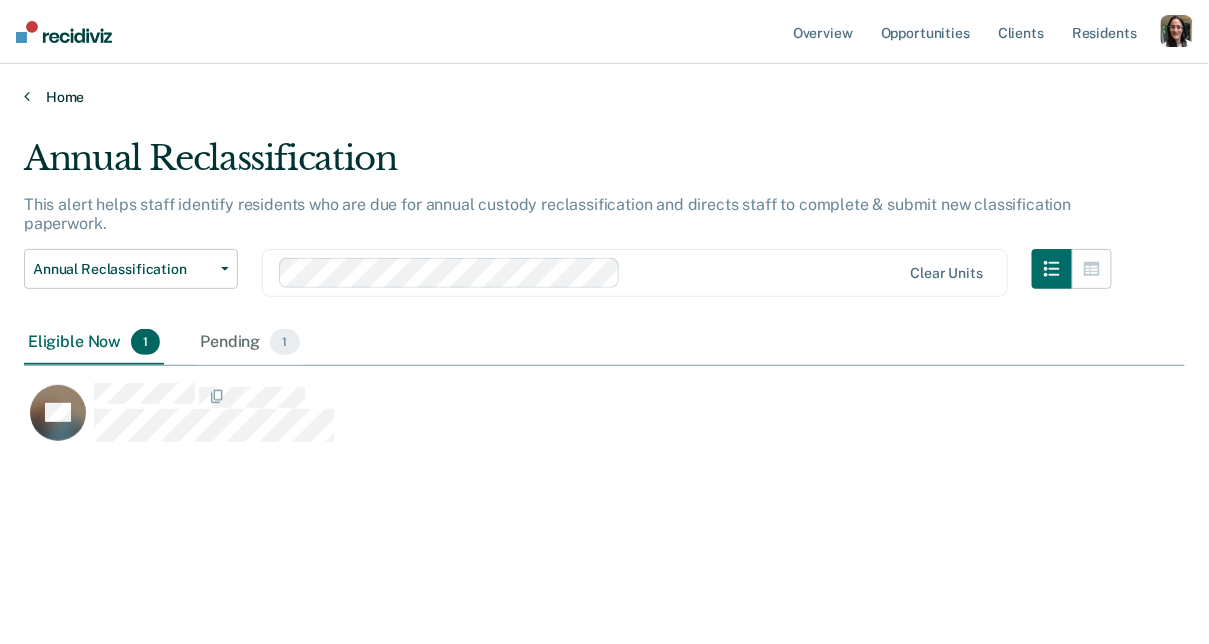 click on "Home" at bounding box center [604, 97] 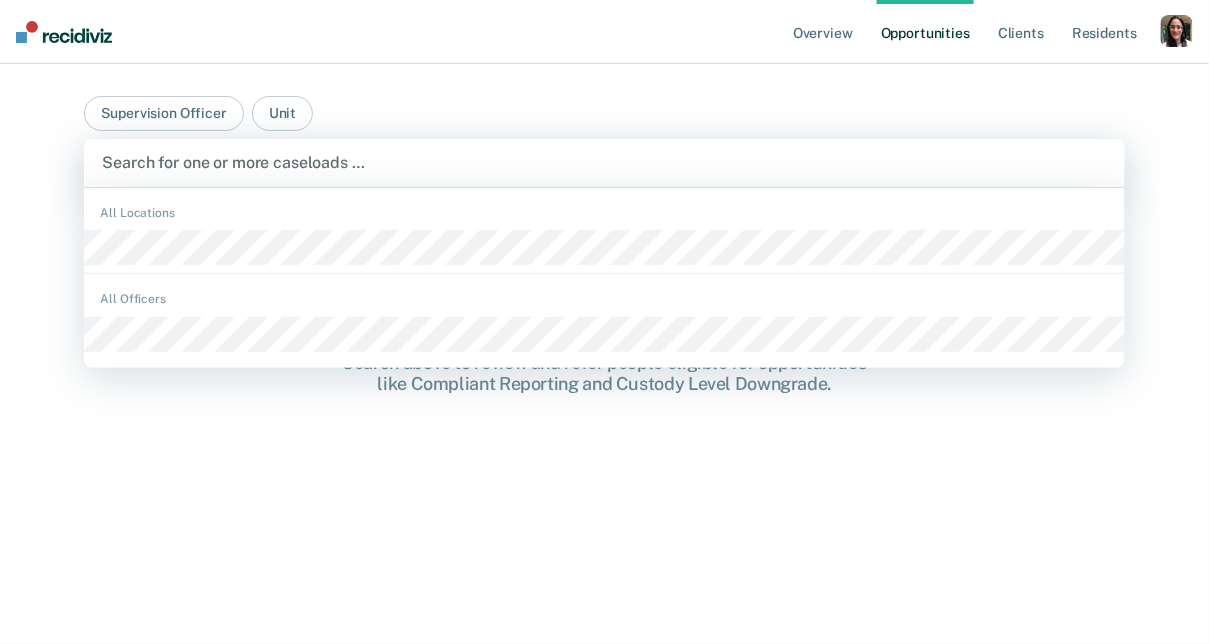 click at bounding box center (604, 162) 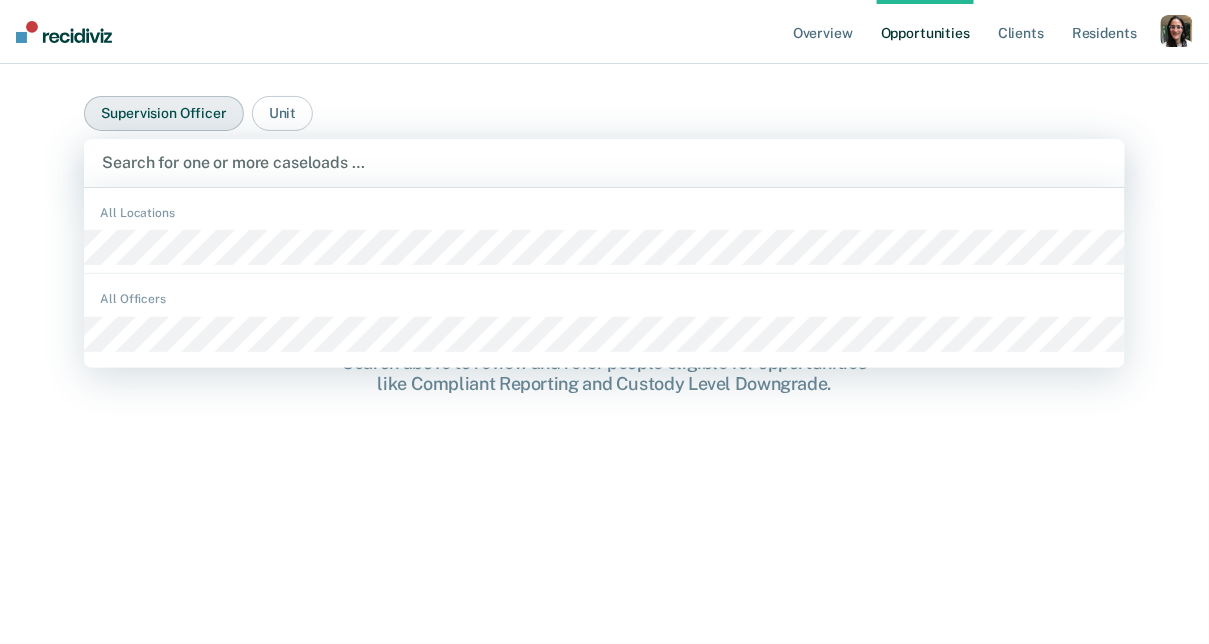 click on "Supervision Officer" at bounding box center [163, 113] 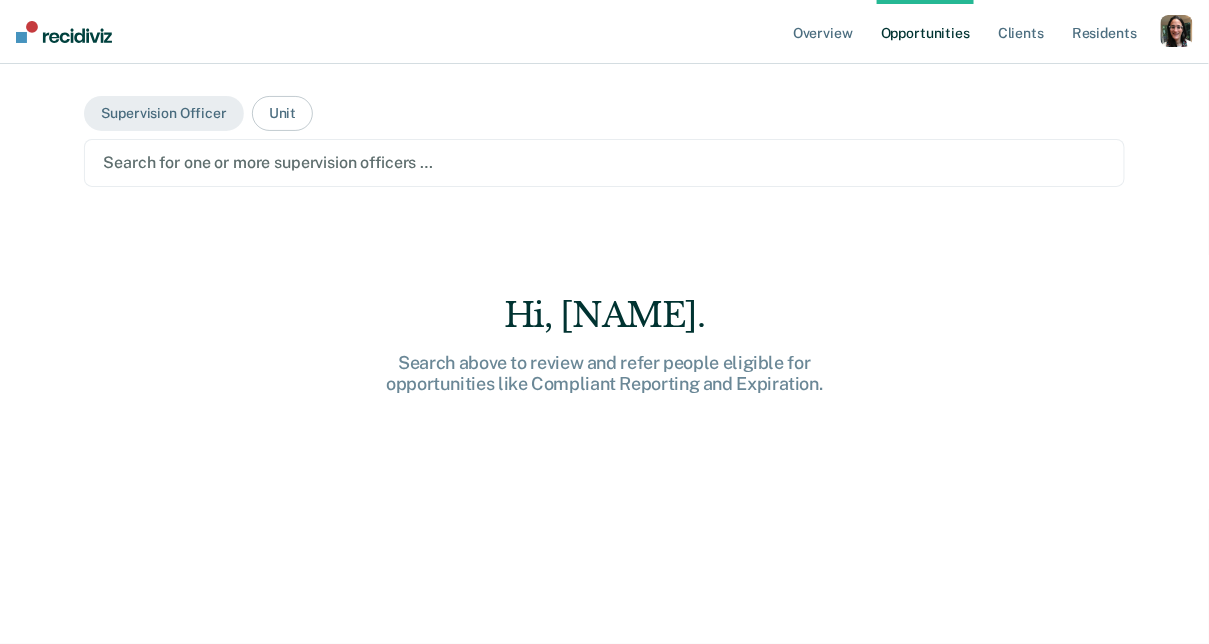 click at bounding box center [604, 162] 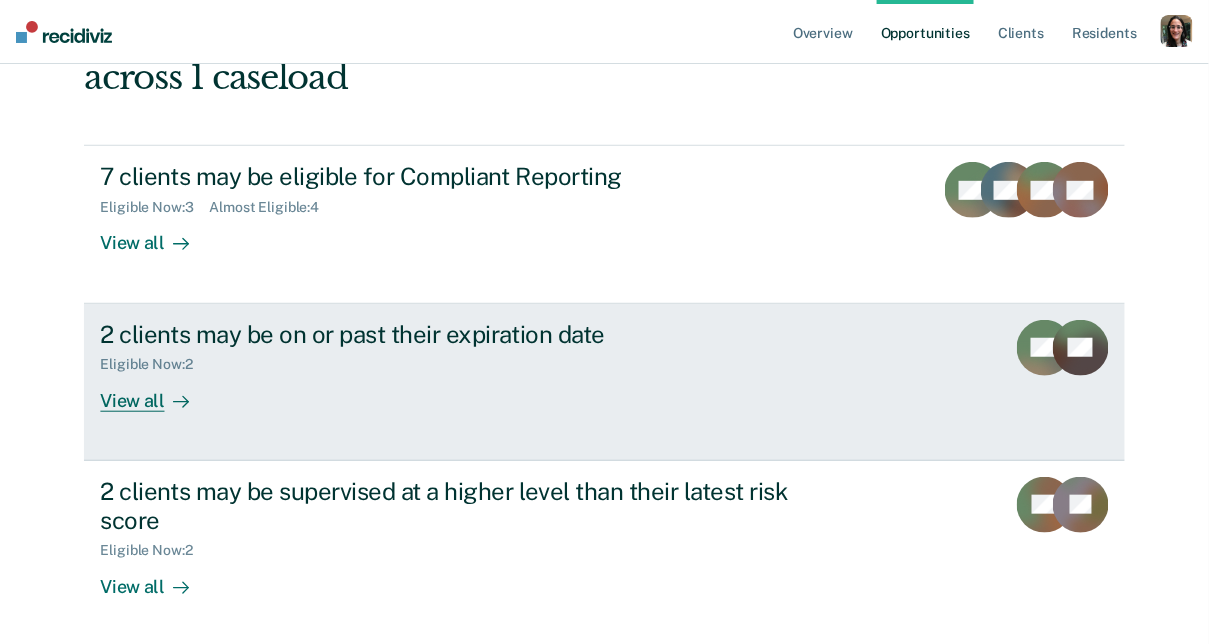 scroll, scrollTop: 200, scrollLeft: 0, axis: vertical 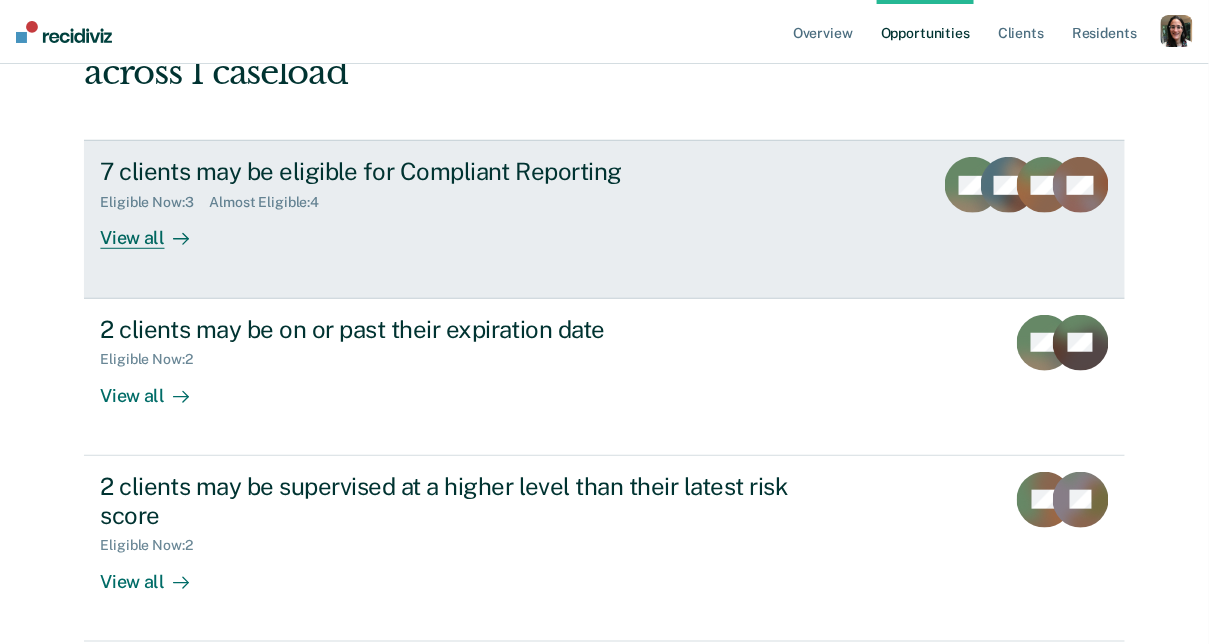 click on "View all" at bounding box center (156, 230) 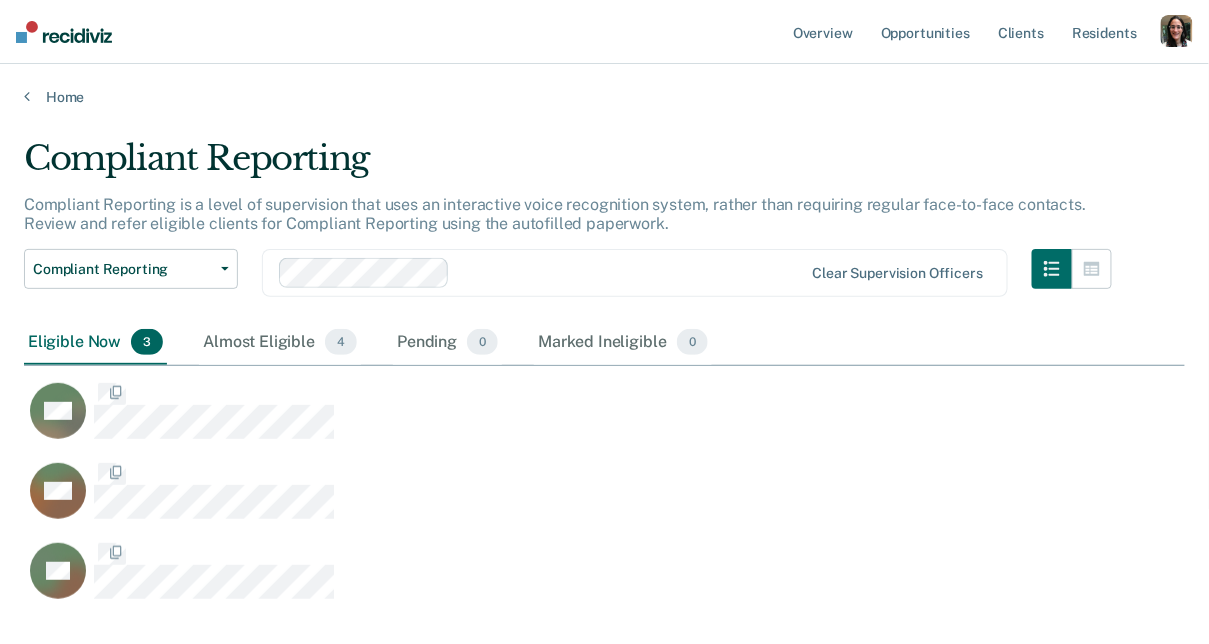 scroll, scrollTop: 1, scrollLeft: 1, axis: both 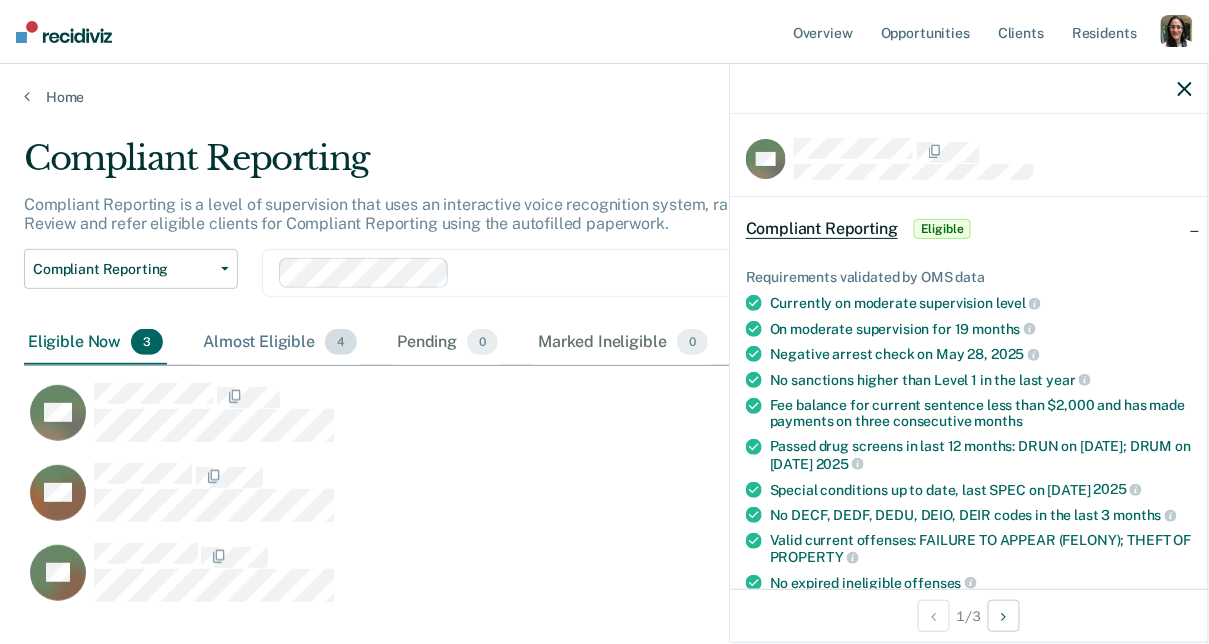 click on "Almost Eligible 4" at bounding box center [280, 343] 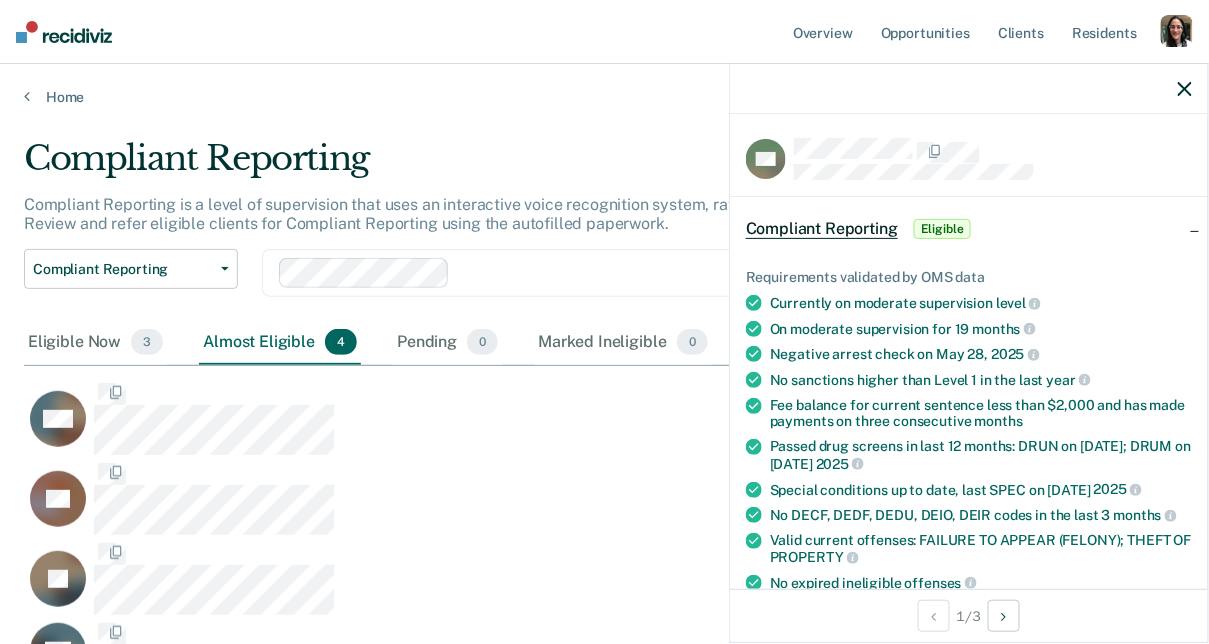 scroll, scrollTop: 1, scrollLeft: 1, axis: both 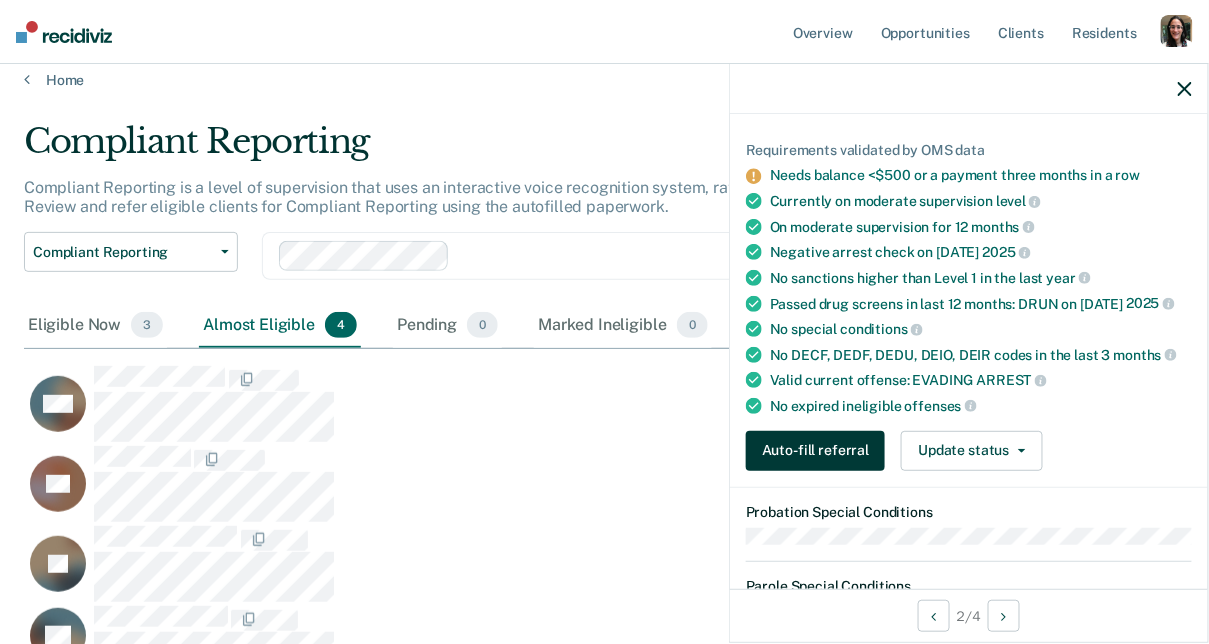 click on "Auto-fill referral" at bounding box center (815, 451) 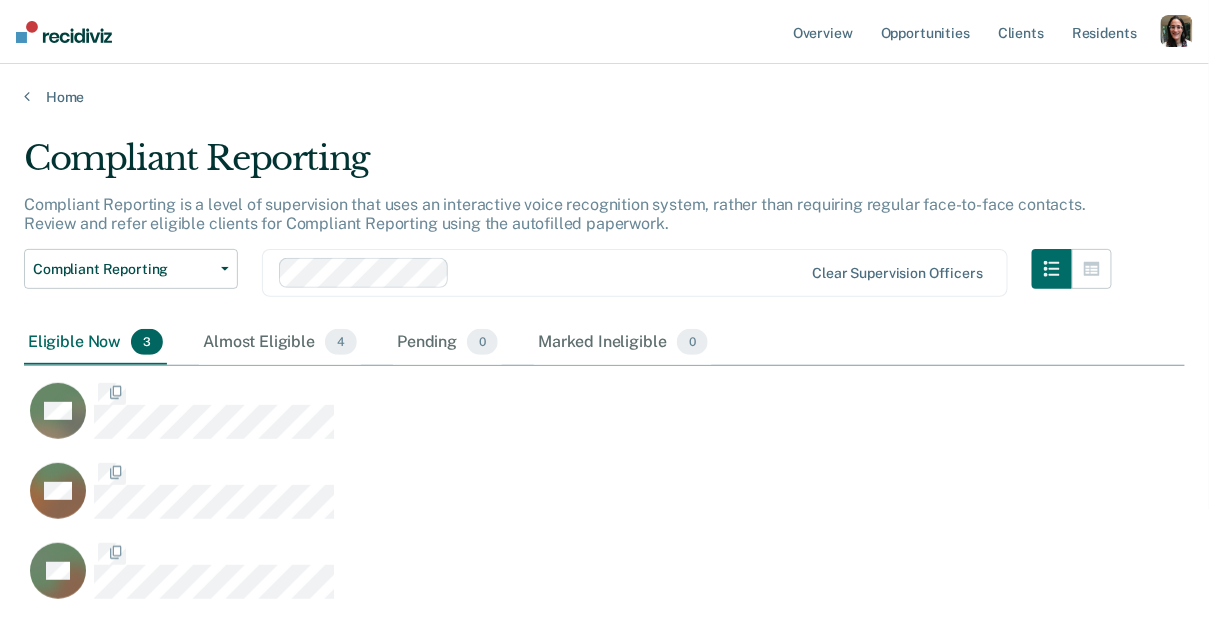 scroll, scrollTop: 17, scrollLeft: 0, axis: vertical 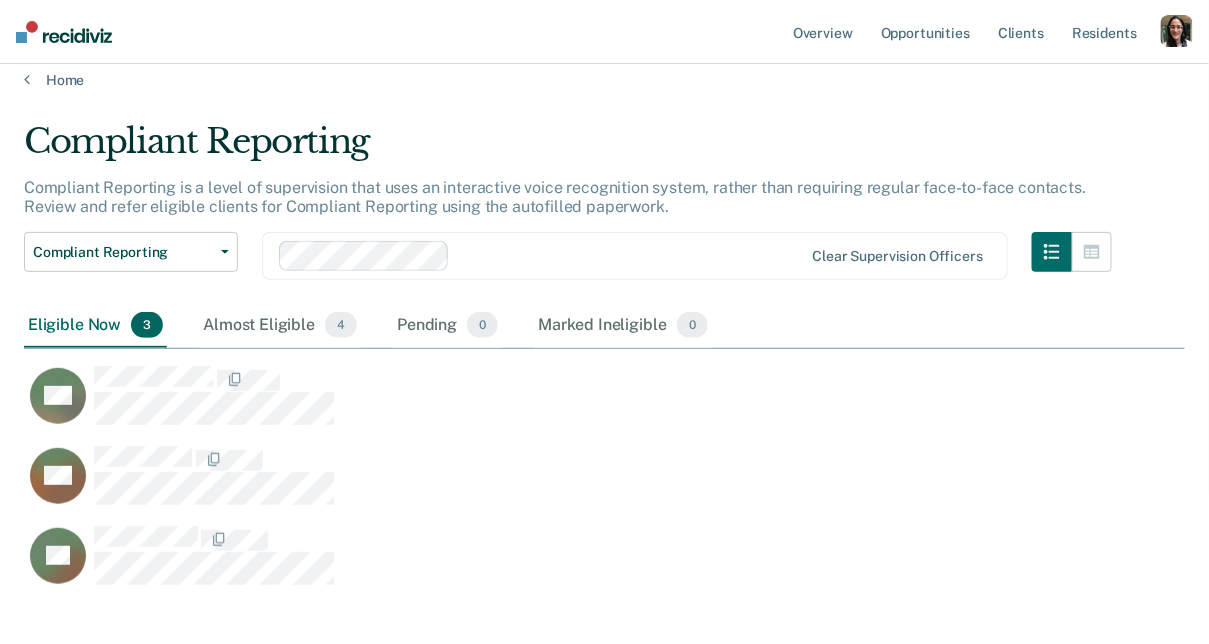 click at bounding box center (1177, 31) 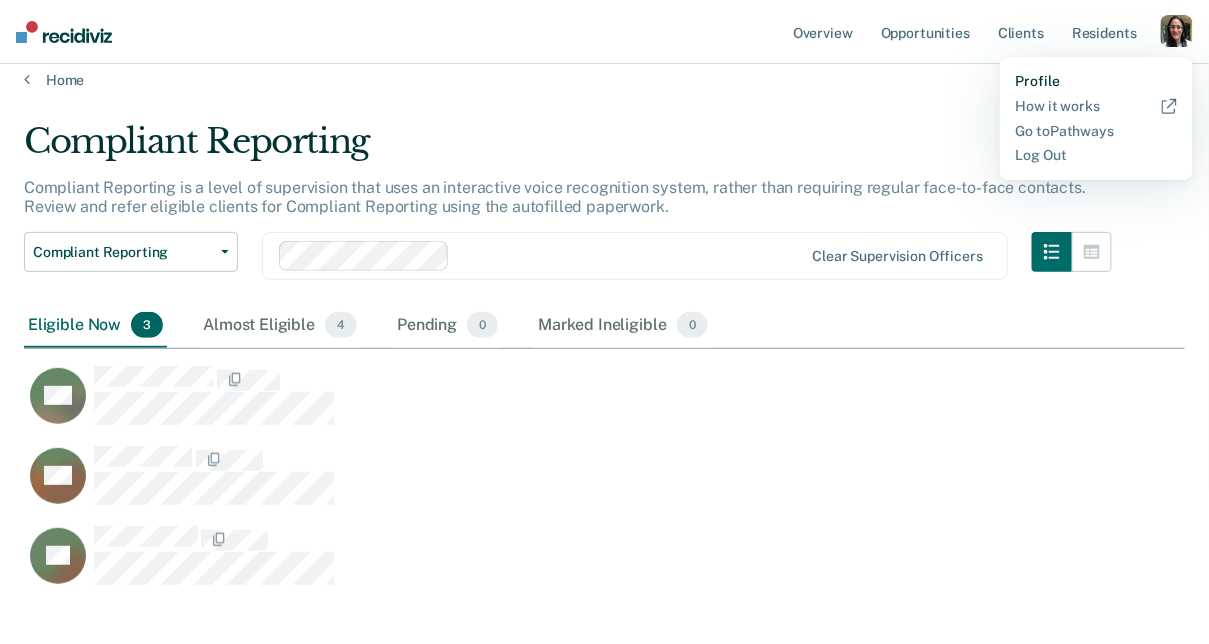 click on "Profile" at bounding box center [1096, 81] 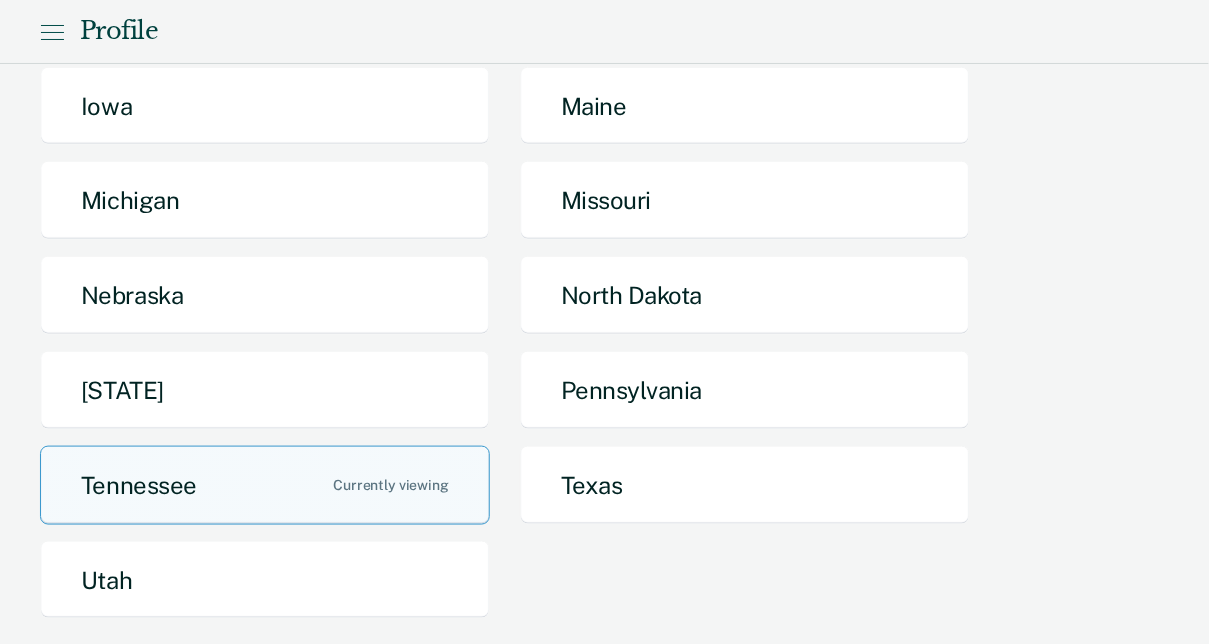 scroll, scrollTop: 419, scrollLeft: 0, axis: vertical 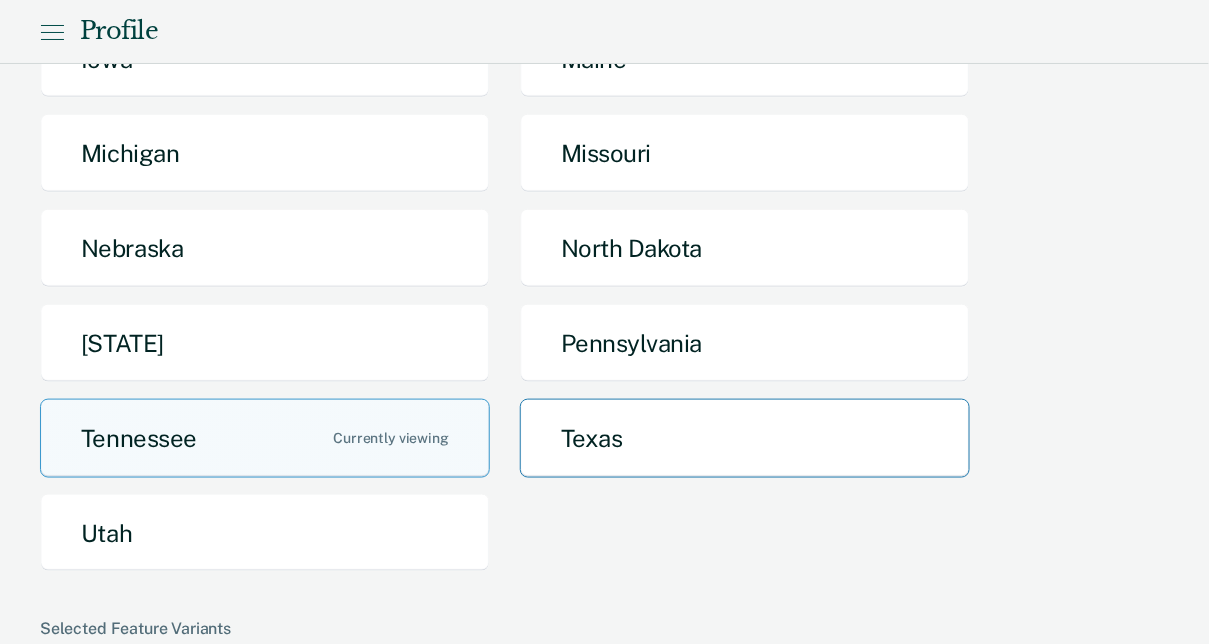 click on "Texas" at bounding box center [745, 438] 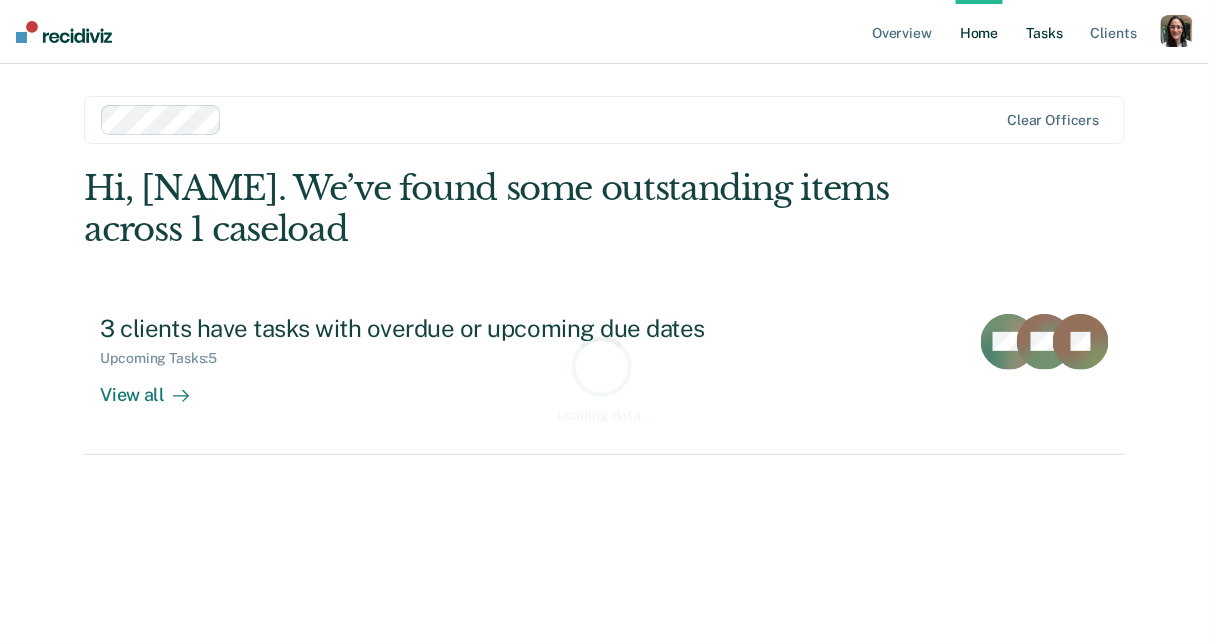 click on "Tasks" at bounding box center [1045, 32] 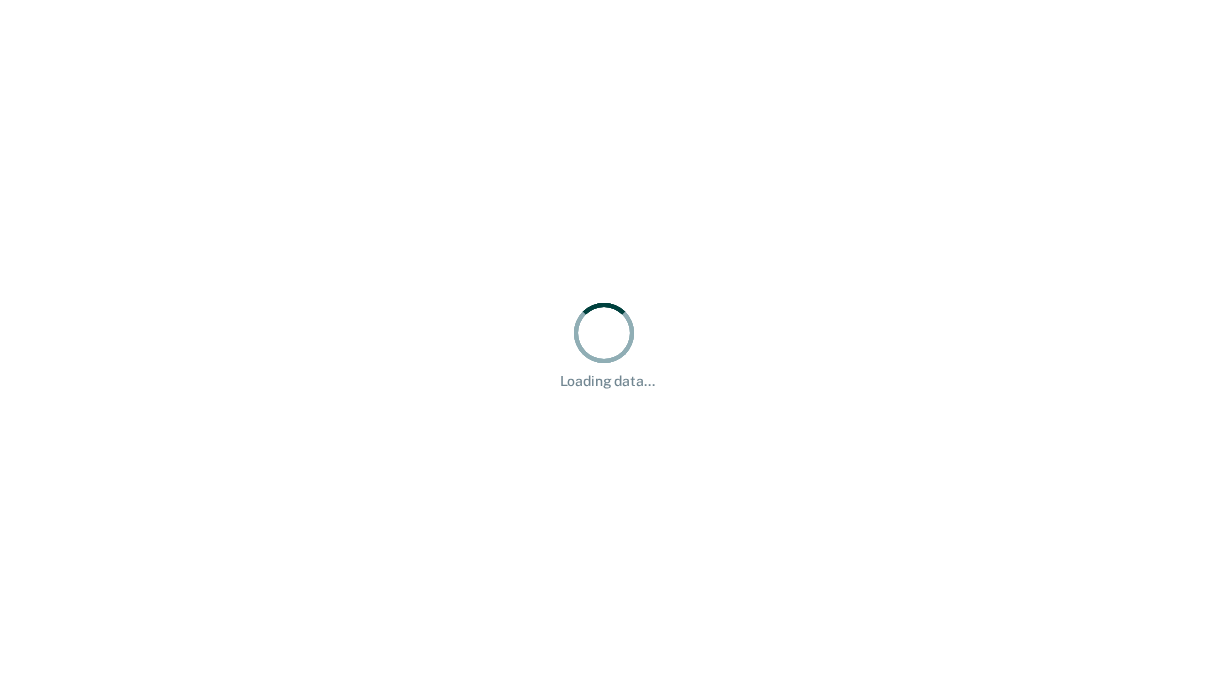scroll, scrollTop: 0, scrollLeft: 0, axis: both 